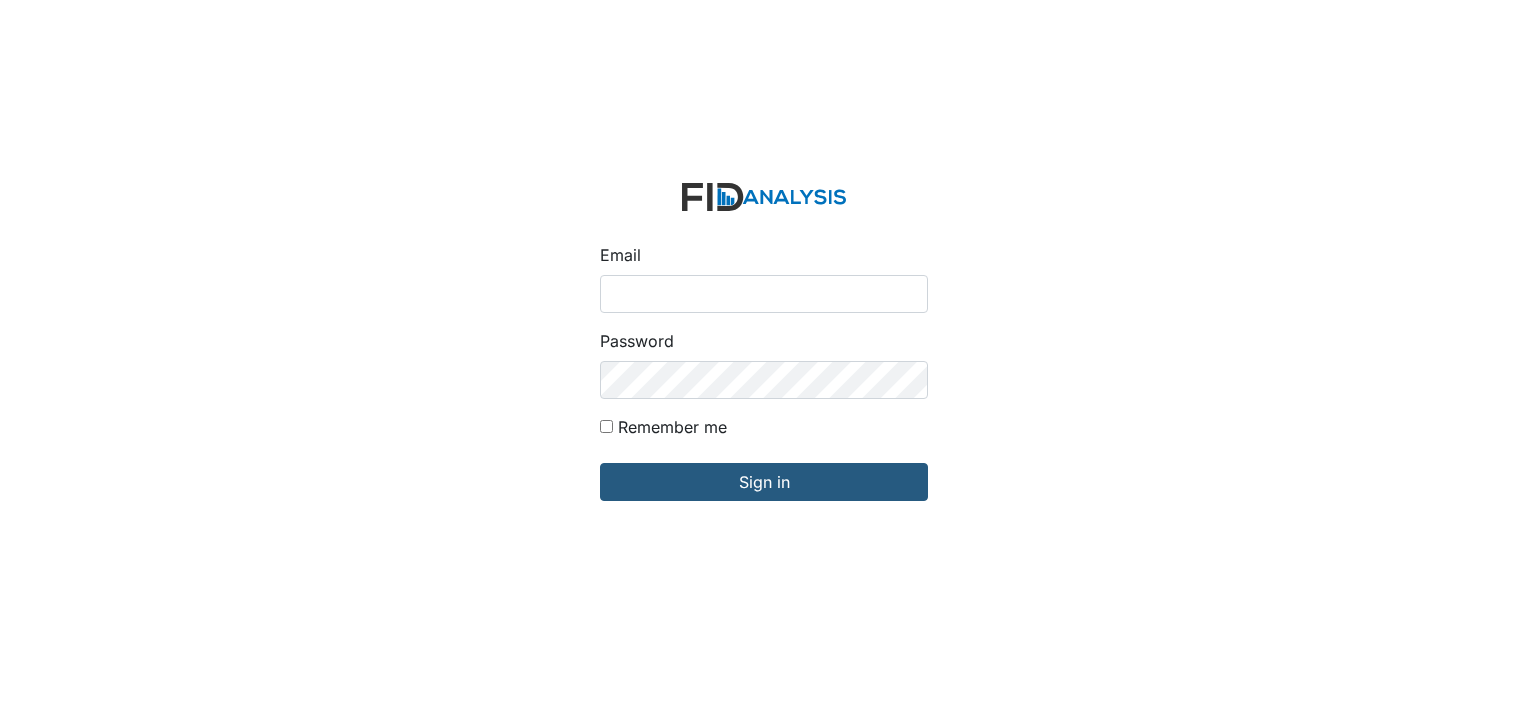 scroll, scrollTop: 0, scrollLeft: 0, axis: both 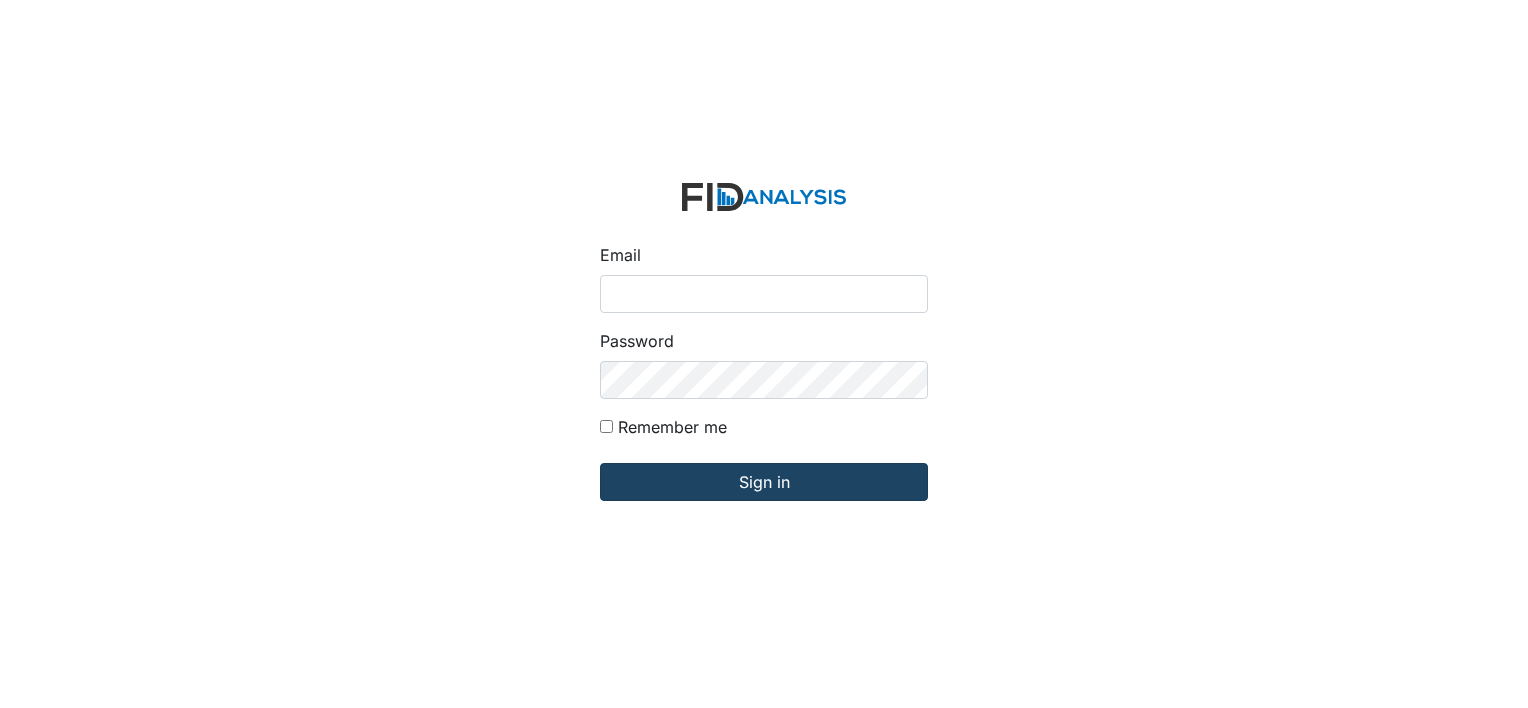 type on "[EMAIL]" 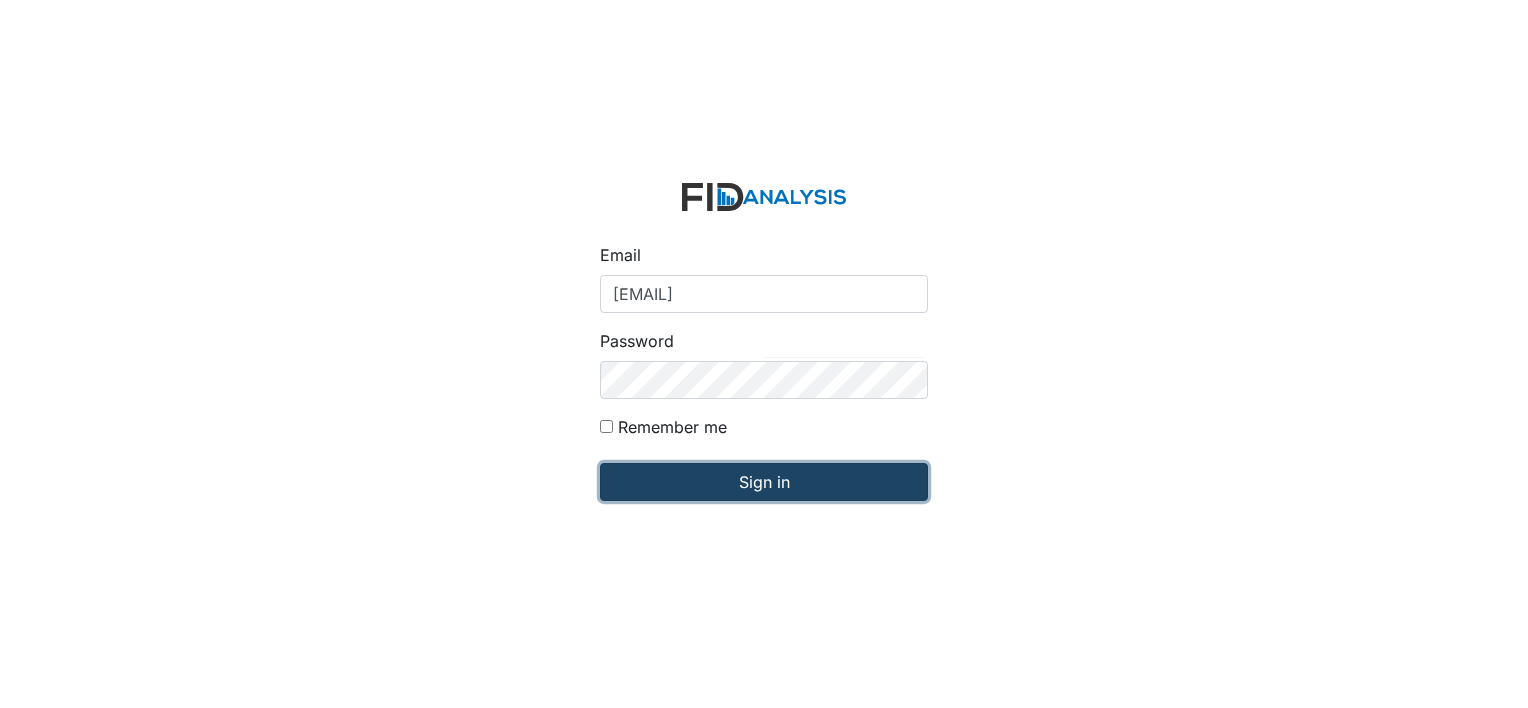 click on "Sign in" at bounding box center [764, 482] 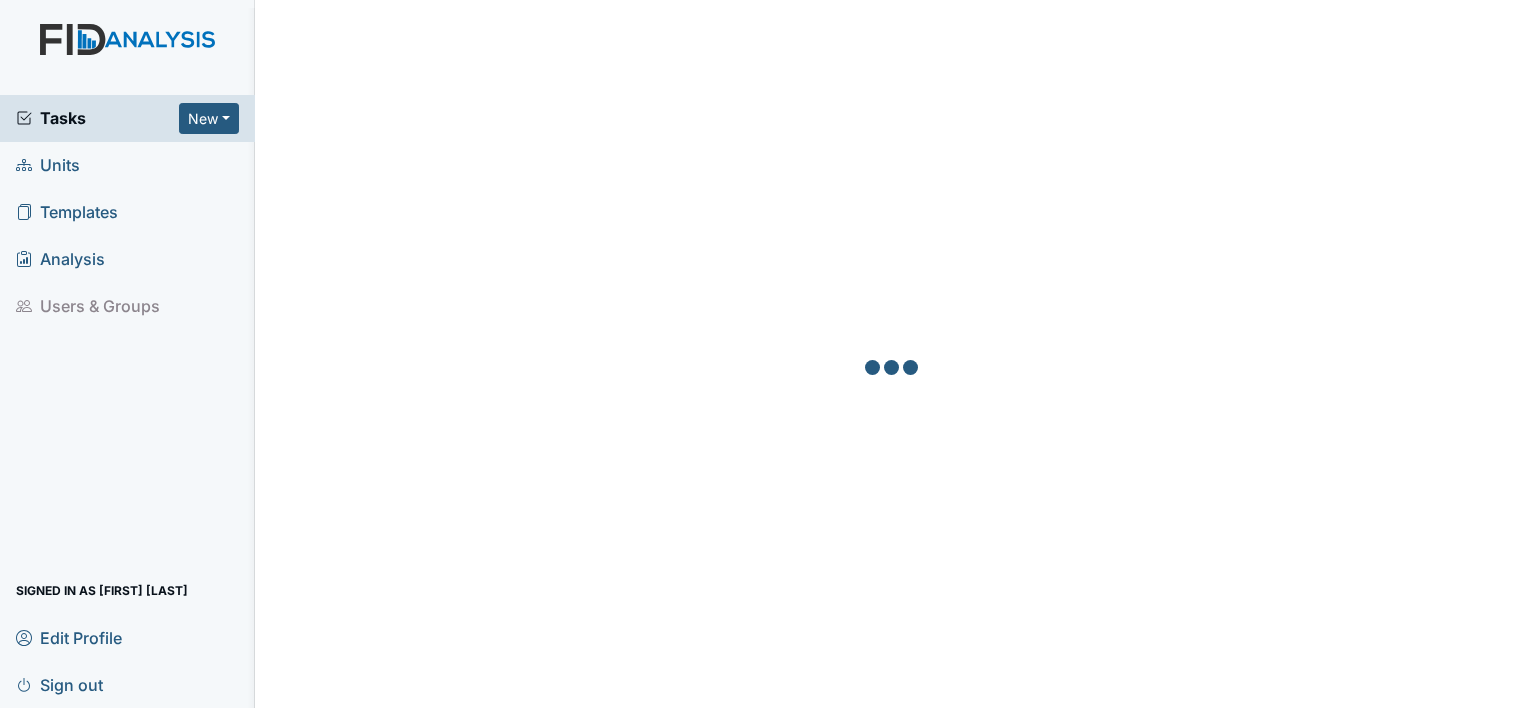 scroll, scrollTop: 0, scrollLeft: 0, axis: both 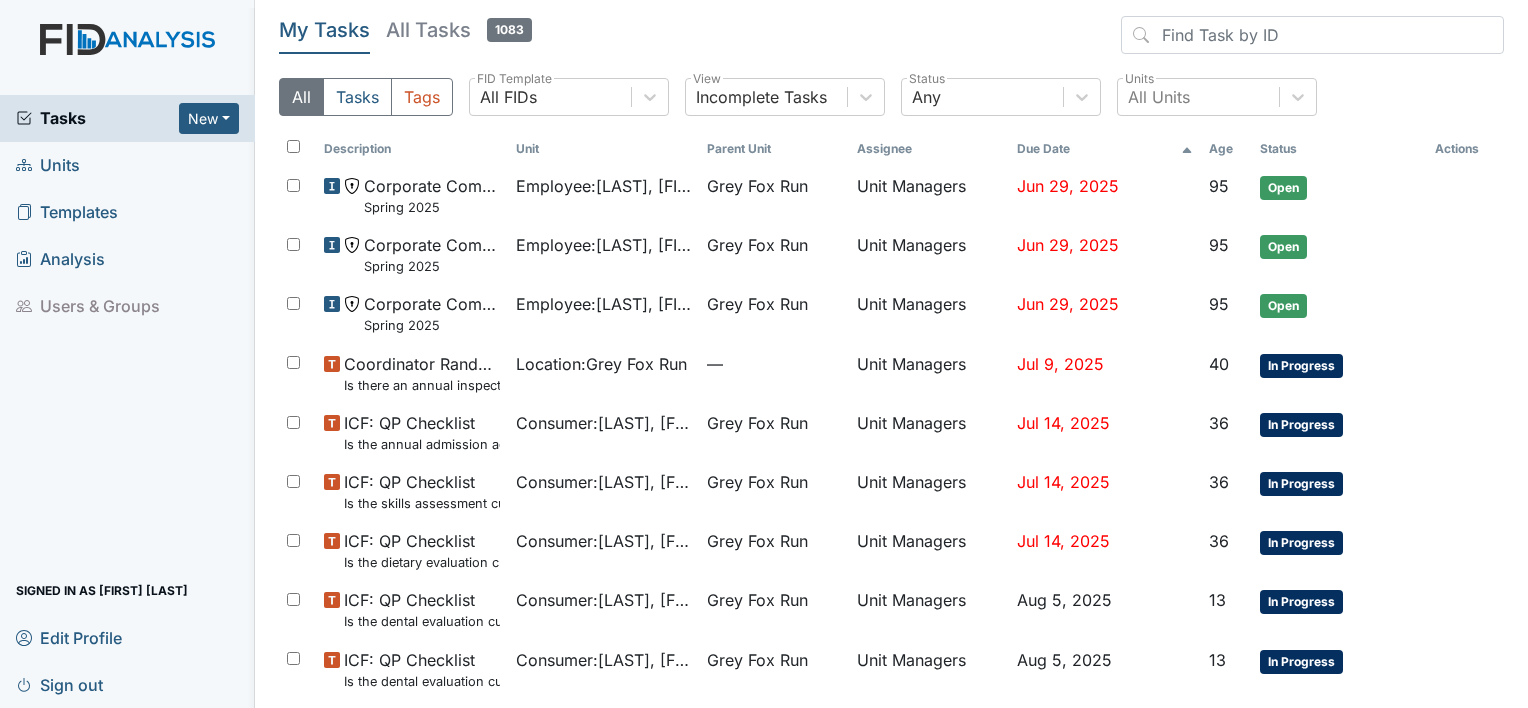click on "Units" at bounding box center (48, 165) 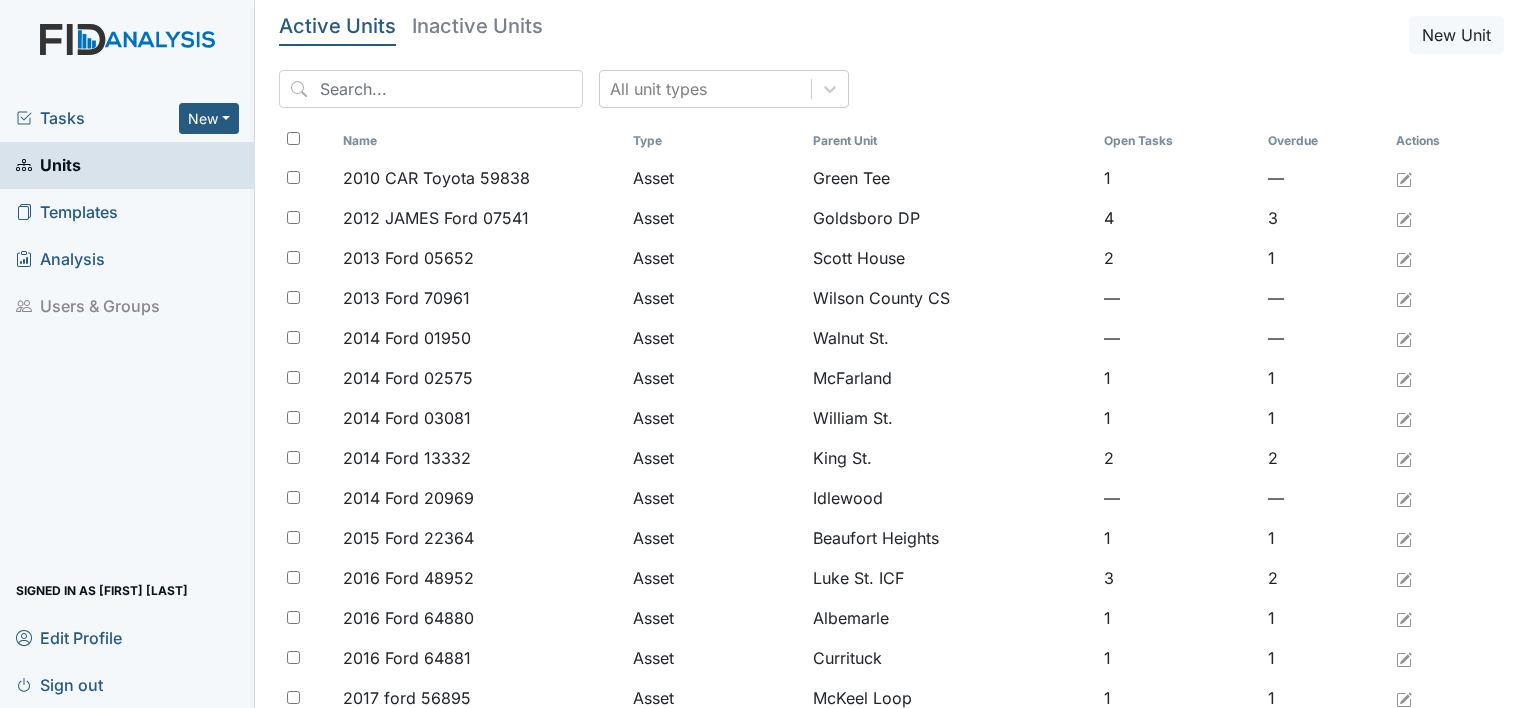 scroll, scrollTop: 0, scrollLeft: 0, axis: both 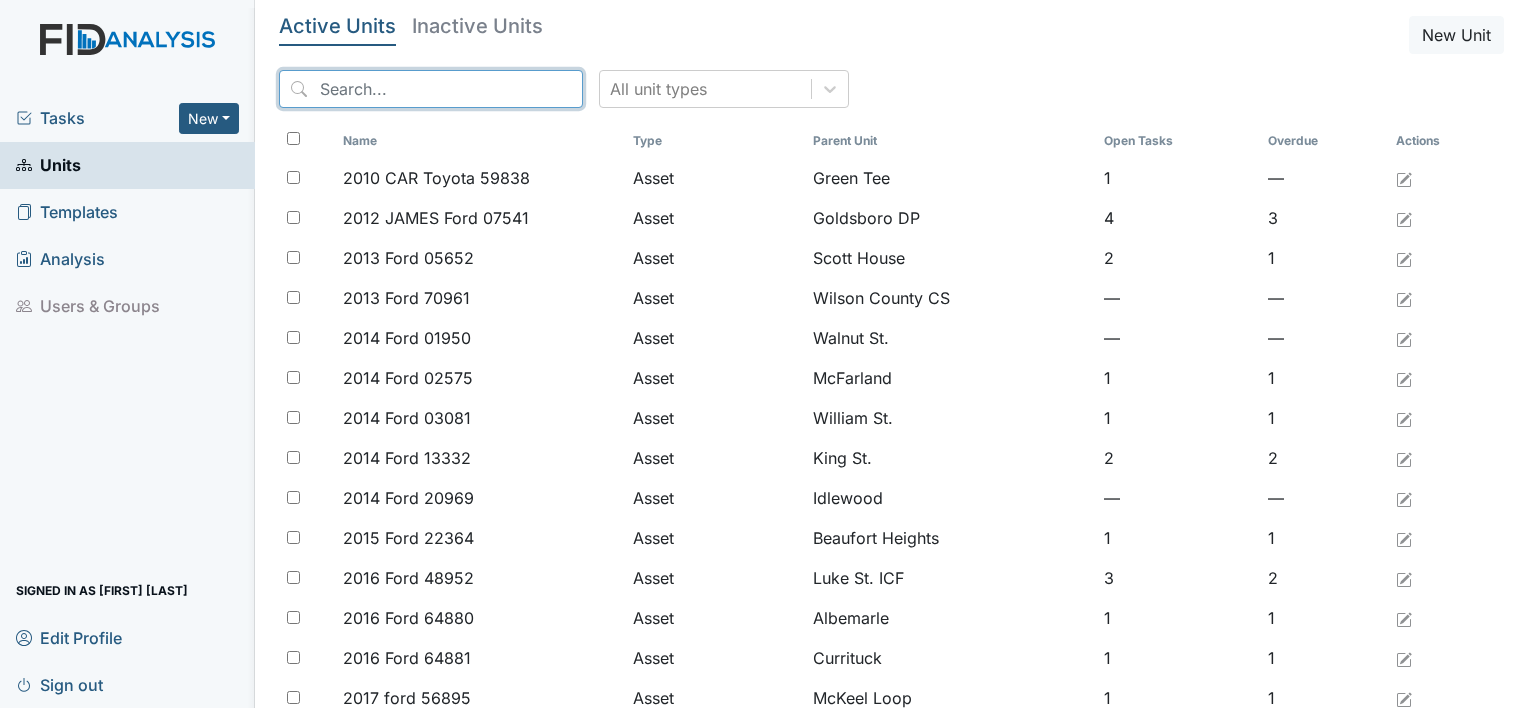 click at bounding box center (431, 89) 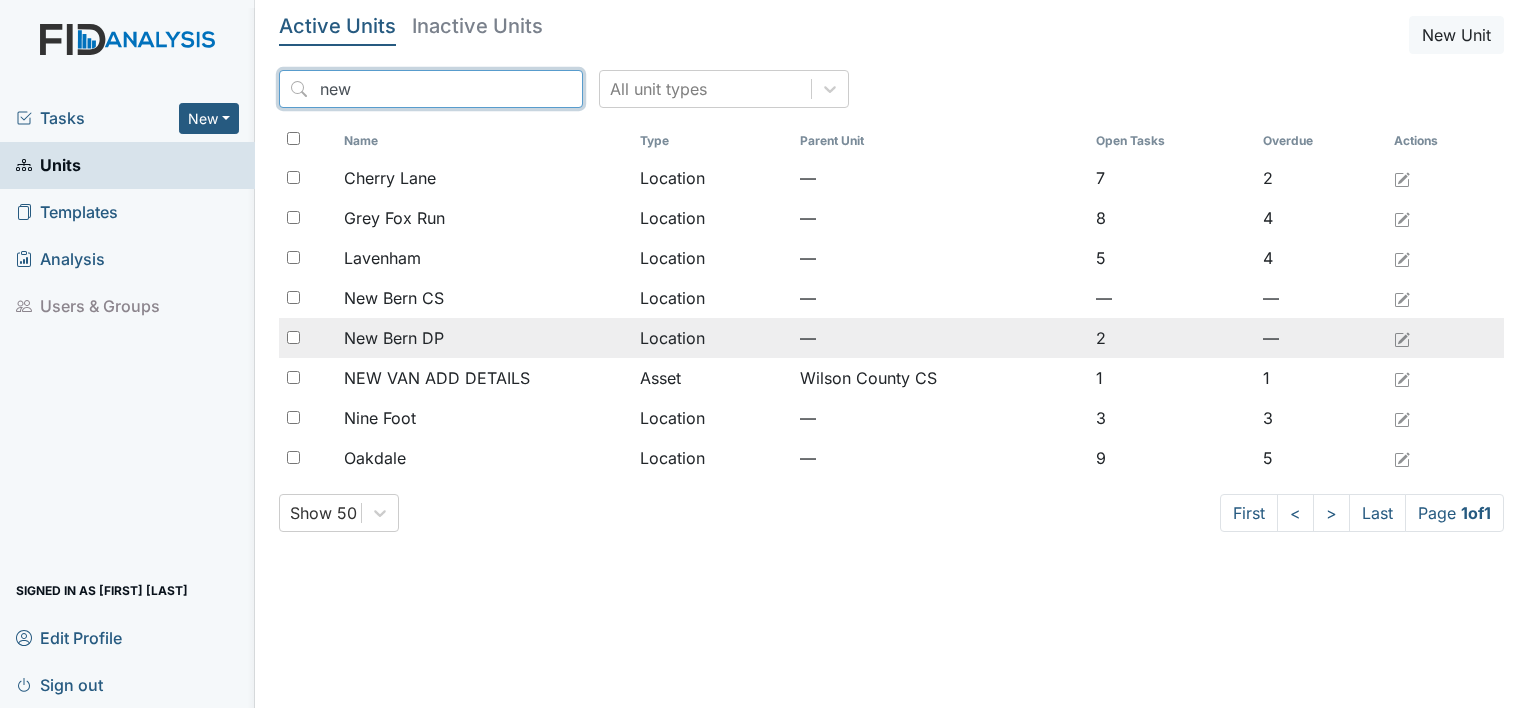 type on "new" 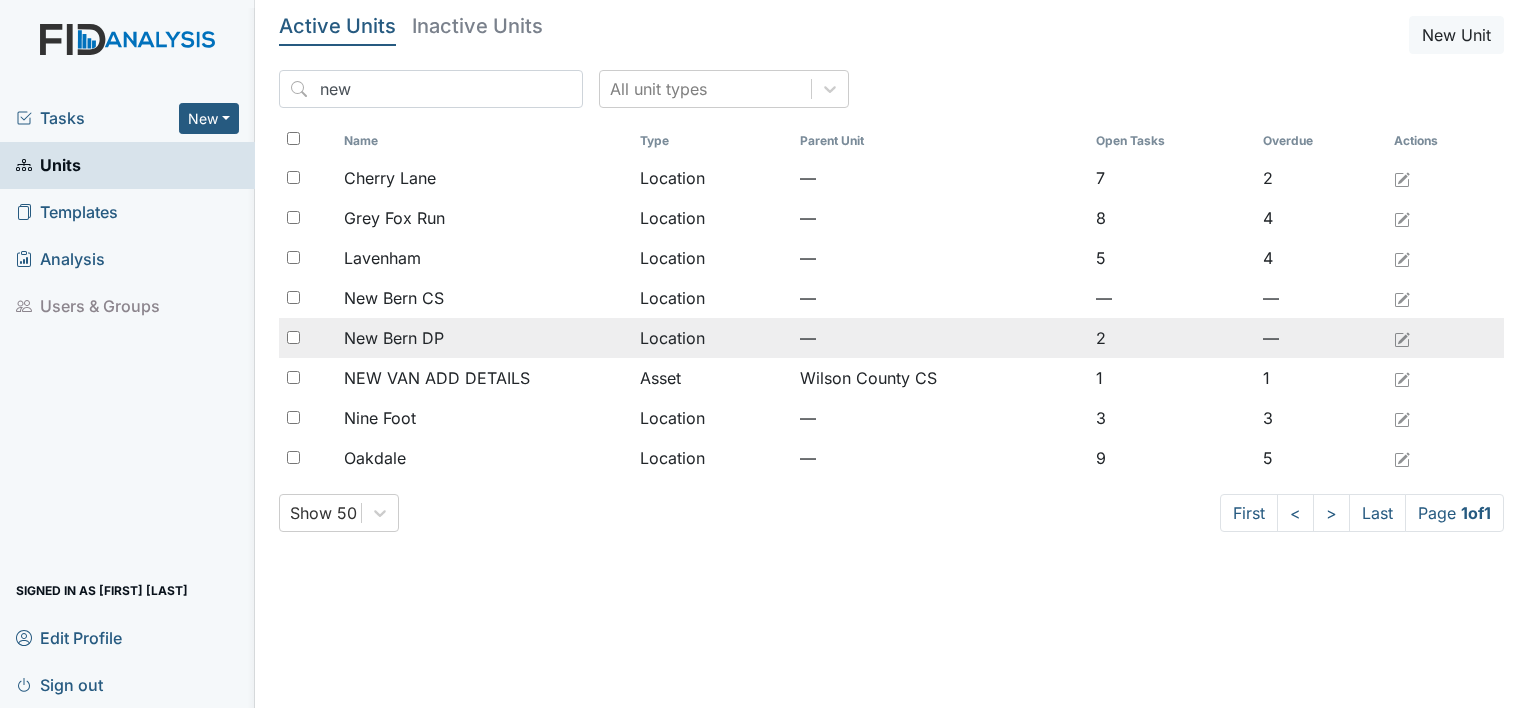 click on "New Bern DP" at bounding box center [394, 338] 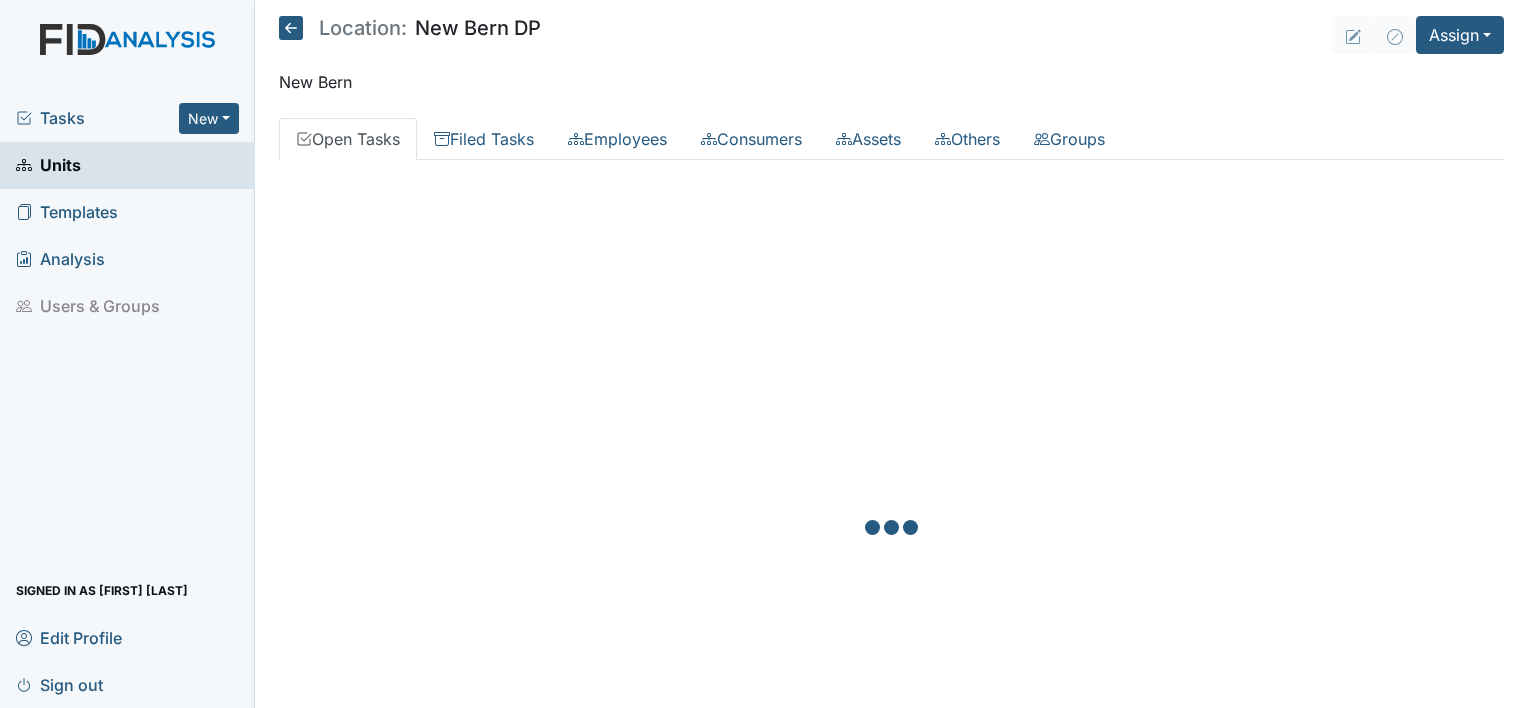 scroll, scrollTop: 0, scrollLeft: 0, axis: both 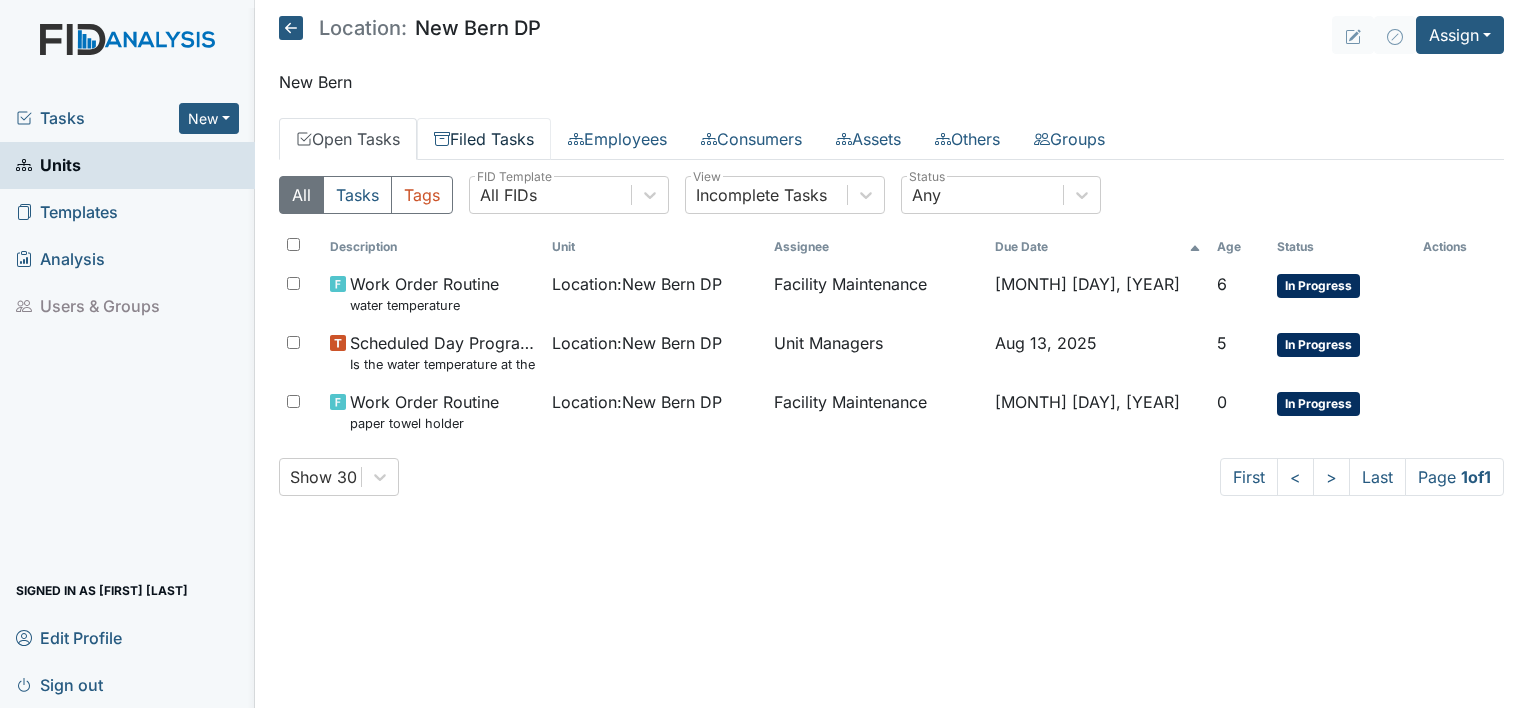 click on "Filed Tasks" at bounding box center [484, 139] 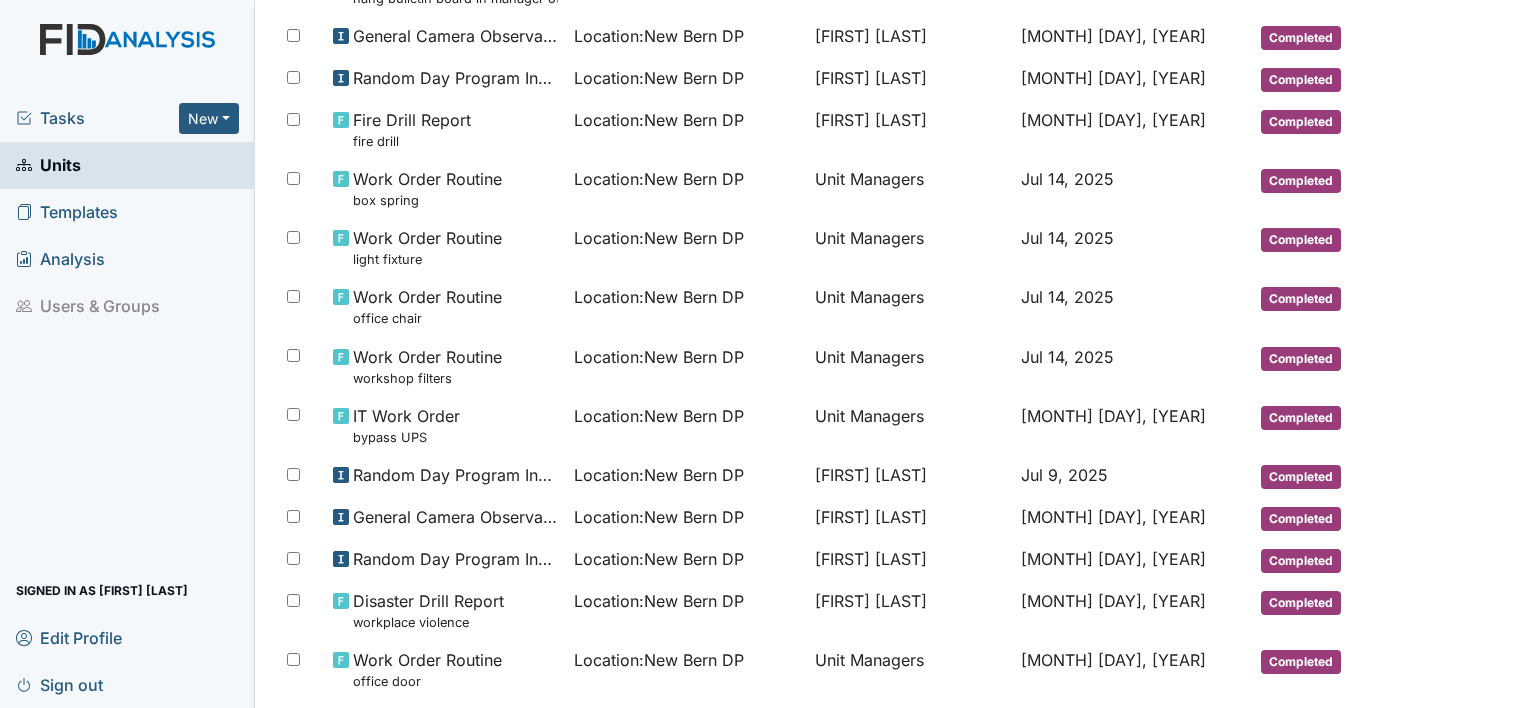 scroll, scrollTop: 736, scrollLeft: 0, axis: vertical 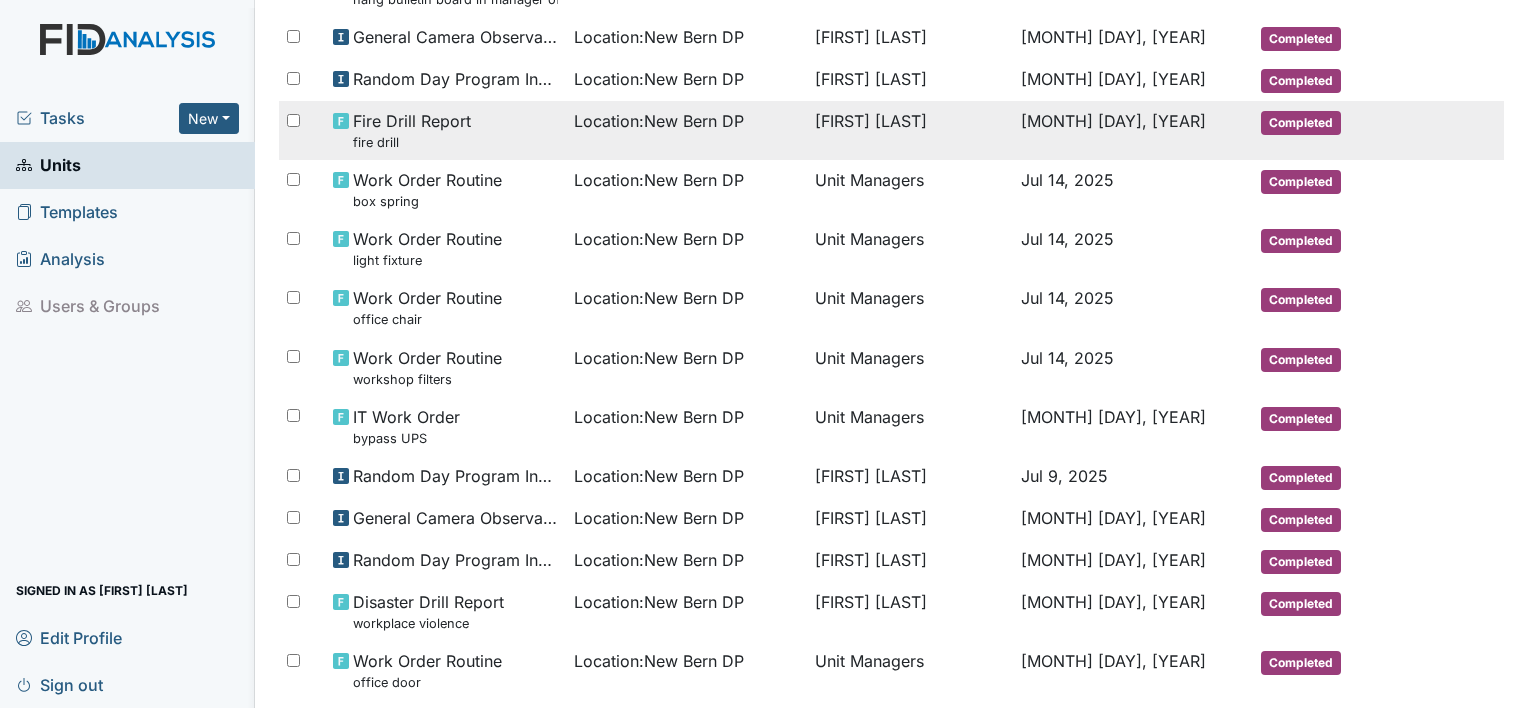 click on "fire drill" at bounding box center [412, 142] 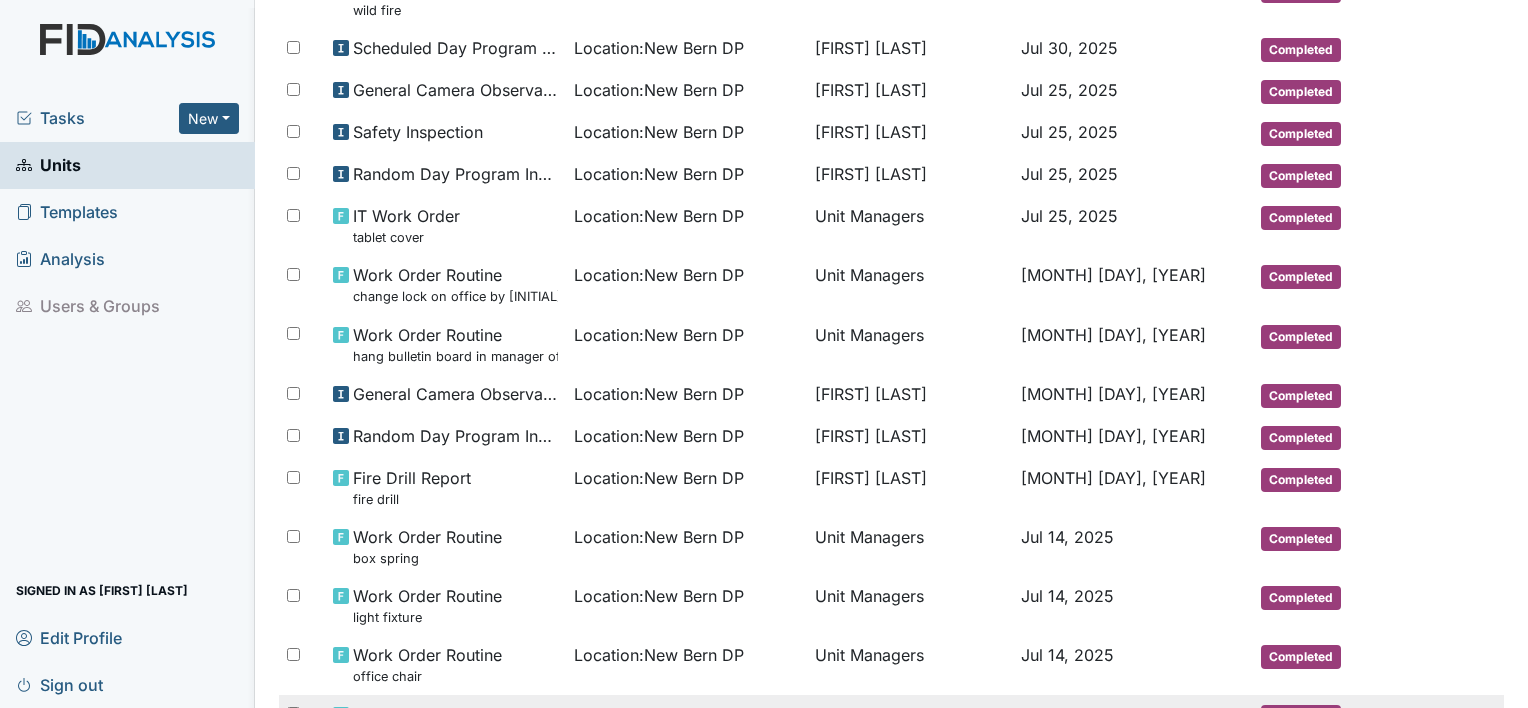 scroll, scrollTop: 377, scrollLeft: 0, axis: vertical 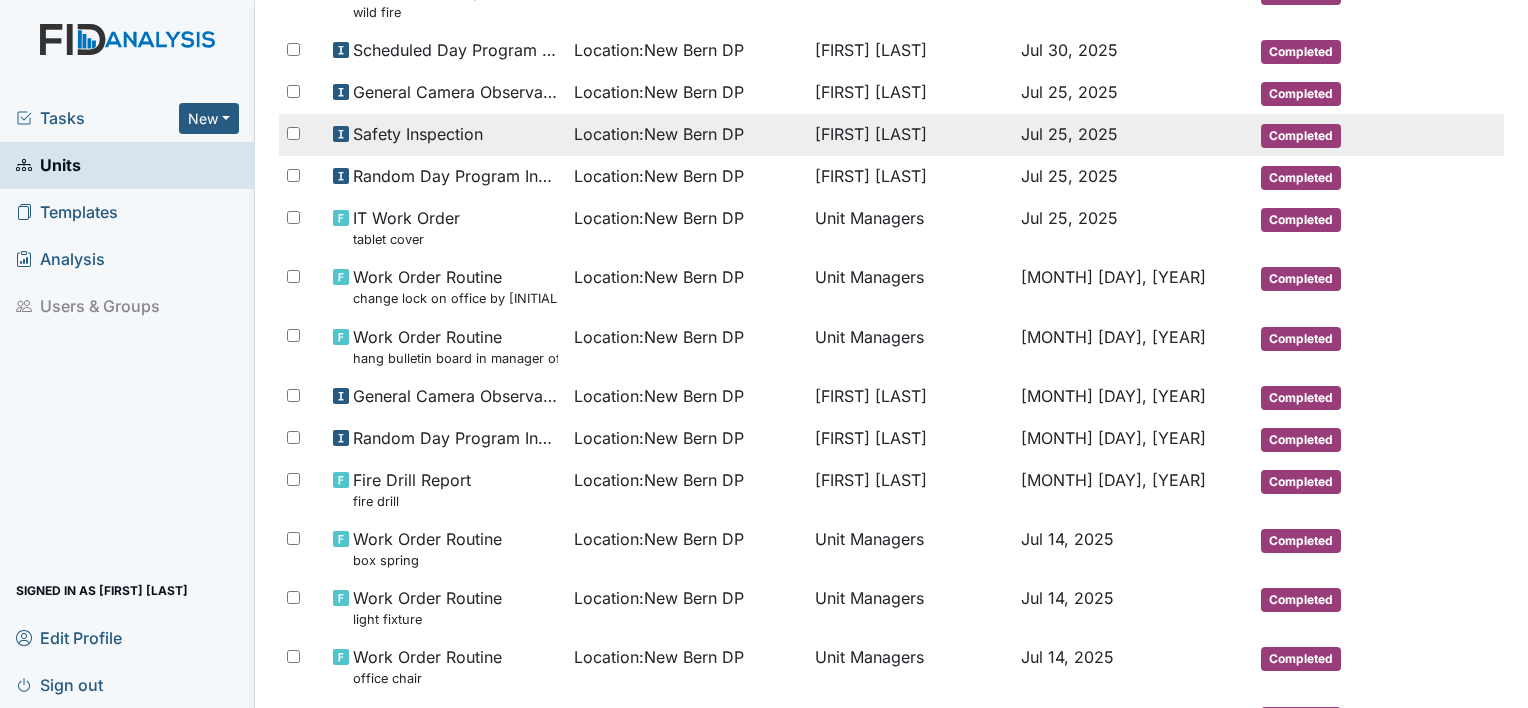 click on "Safety Inspection" at bounding box center [418, 134] 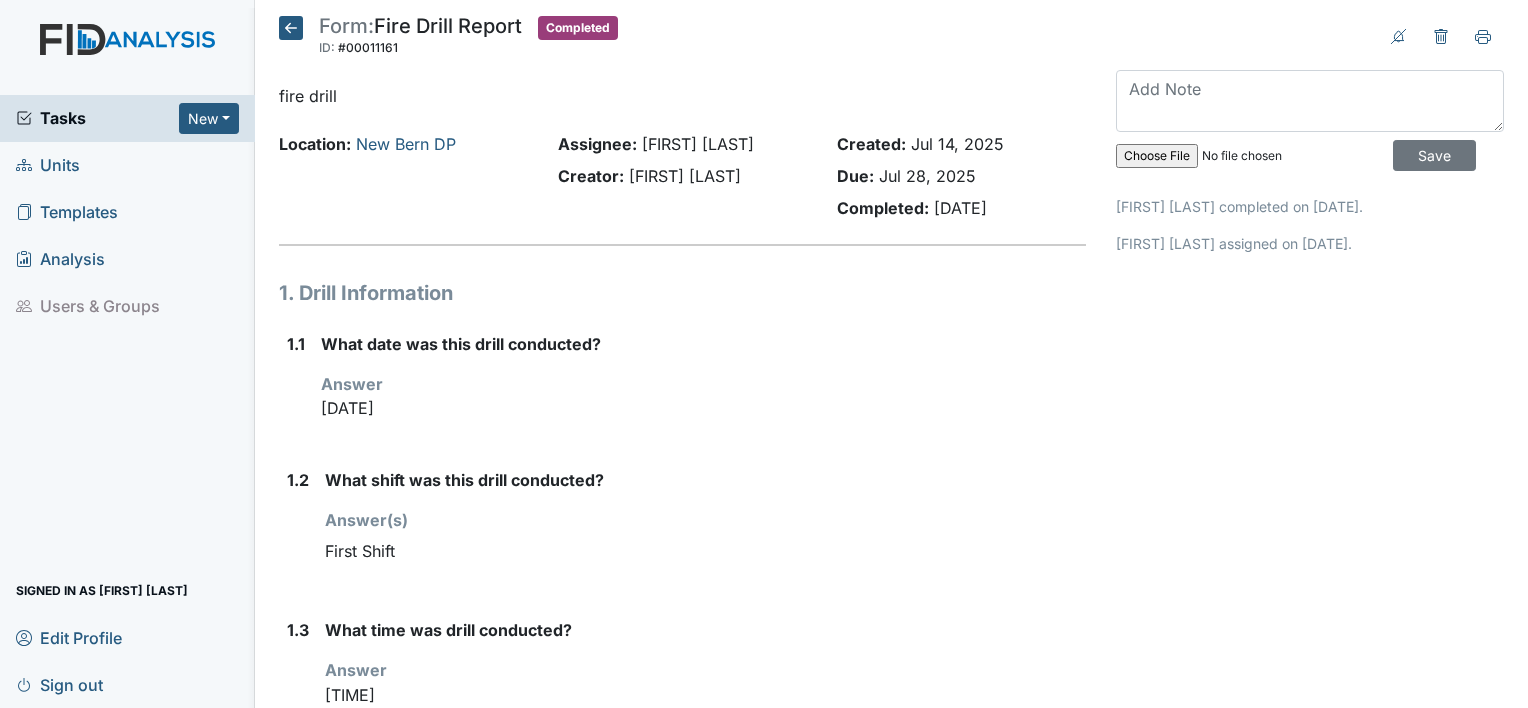 scroll, scrollTop: 0, scrollLeft: 0, axis: both 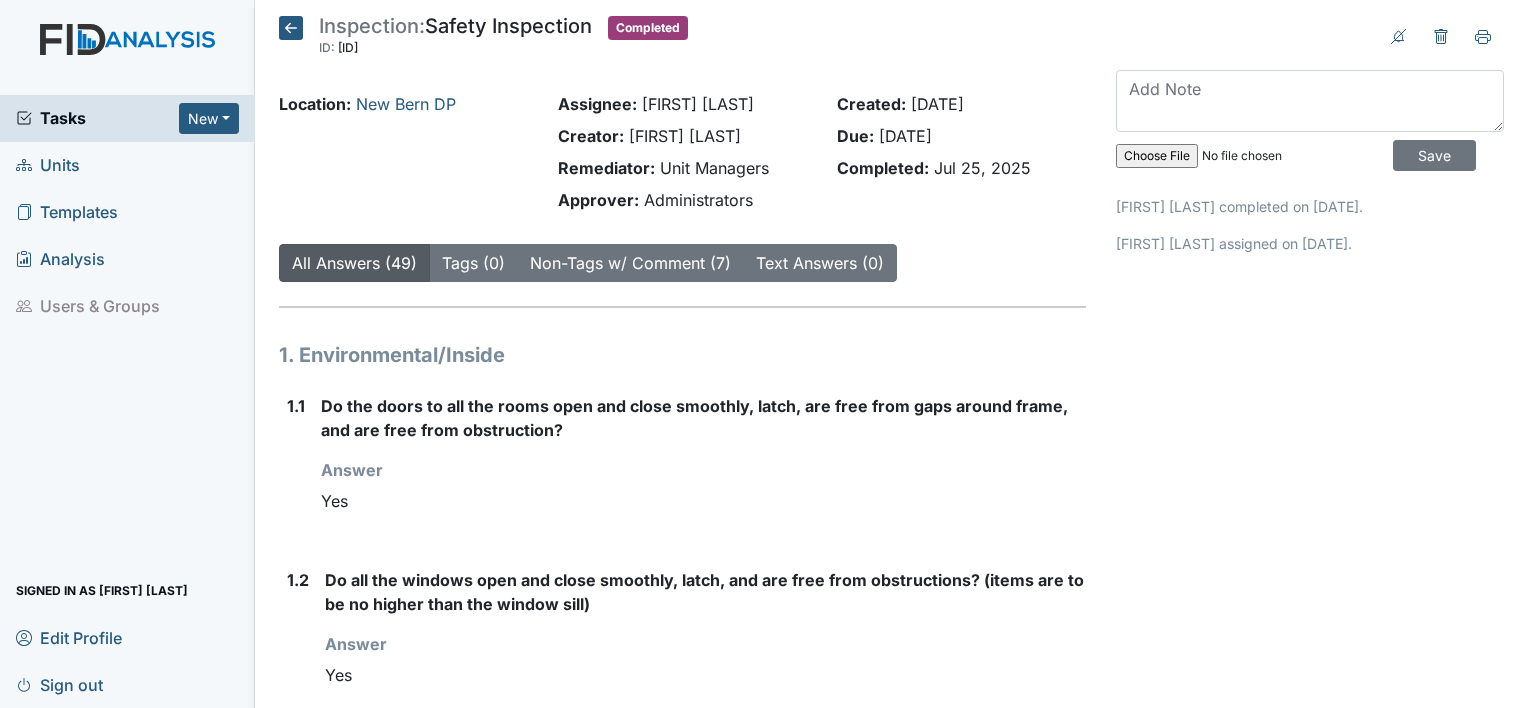 click 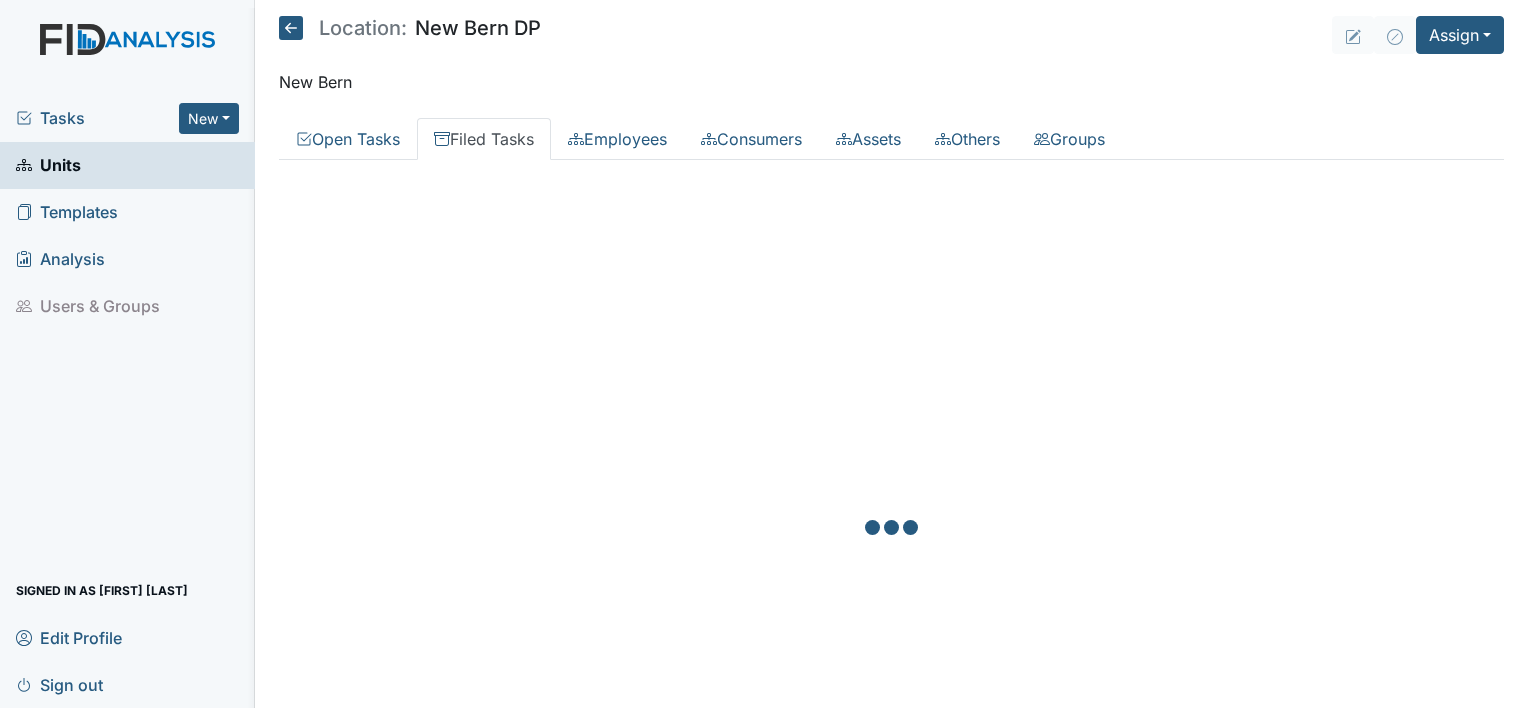 scroll, scrollTop: 0, scrollLeft: 0, axis: both 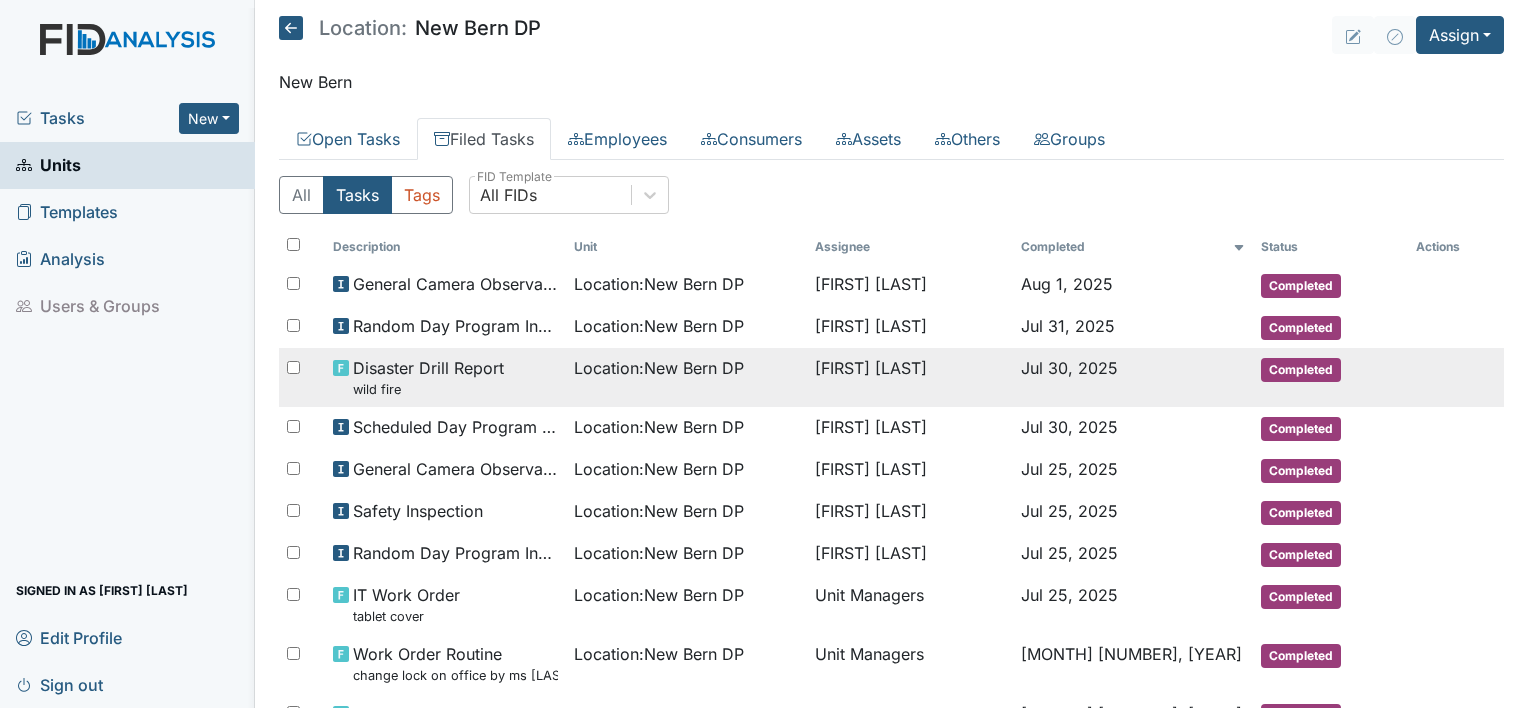 click on "Completed" at bounding box center [1301, 370] 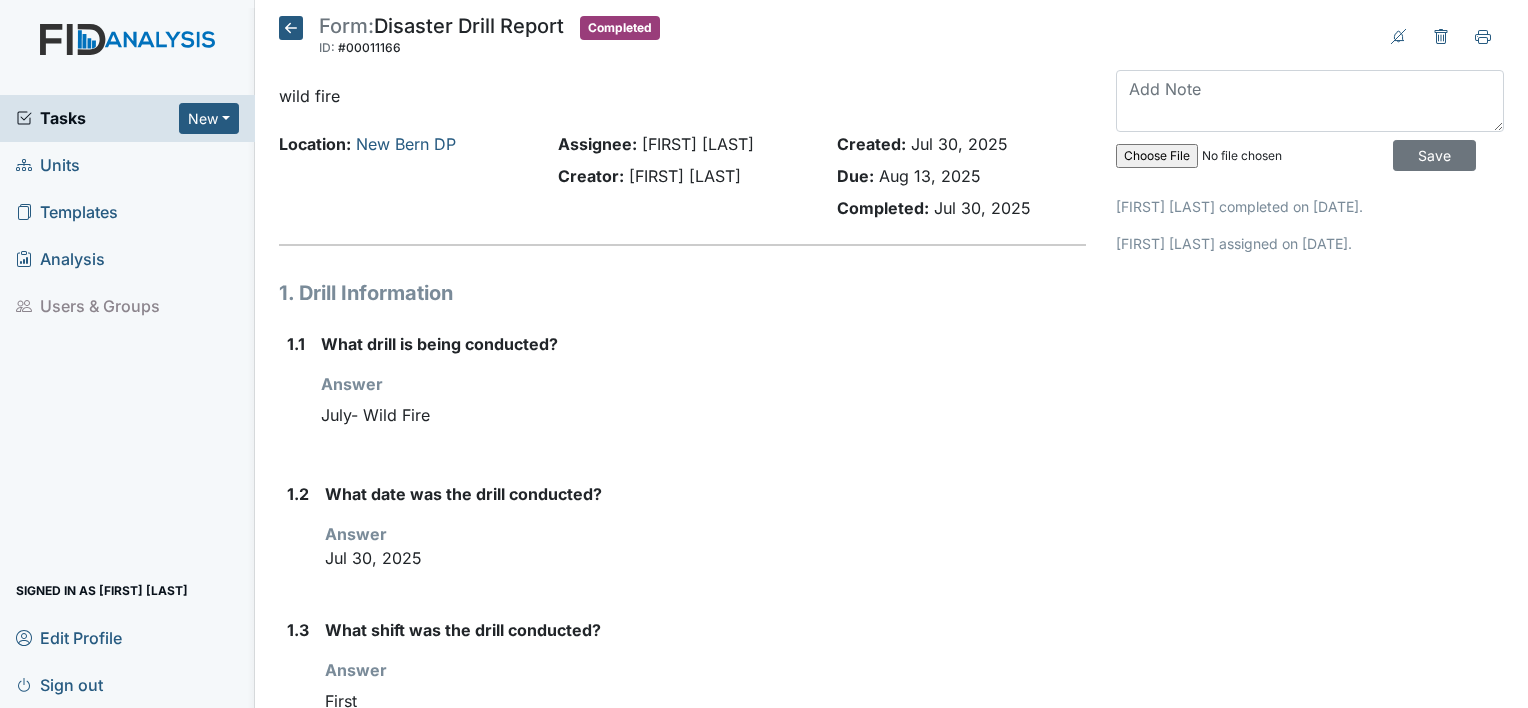 scroll, scrollTop: 0, scrollLeft: 0, axis: both 